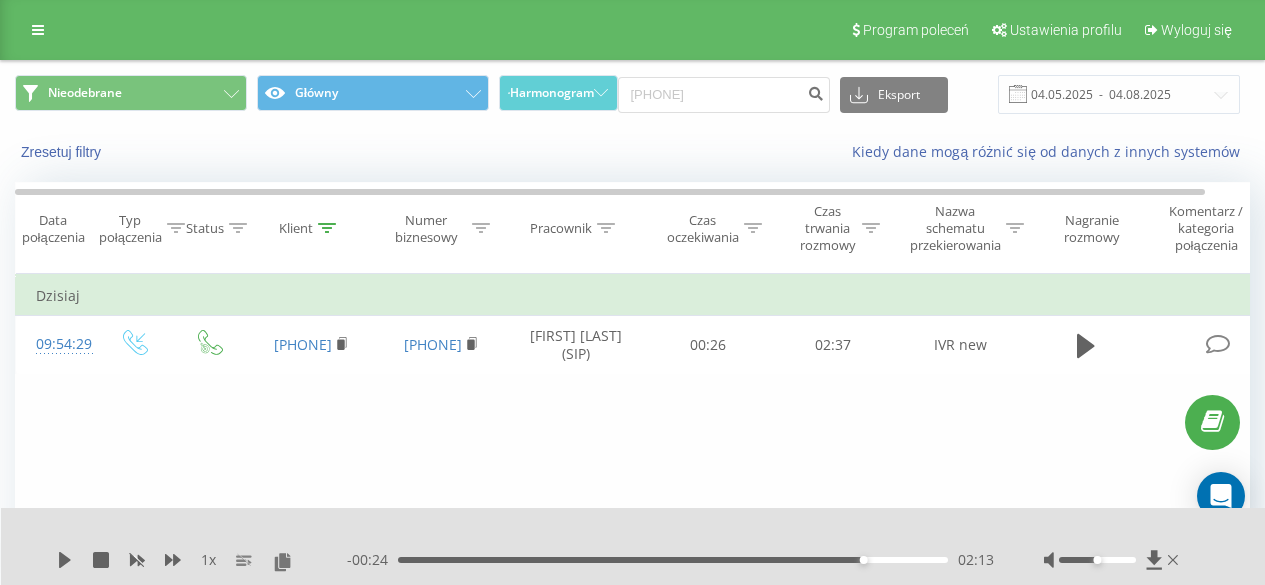 click on "[PHONE] Eksport .csv .xls .xlsx [DATE]  -  [DATE]" at bounding box center [929, 94] 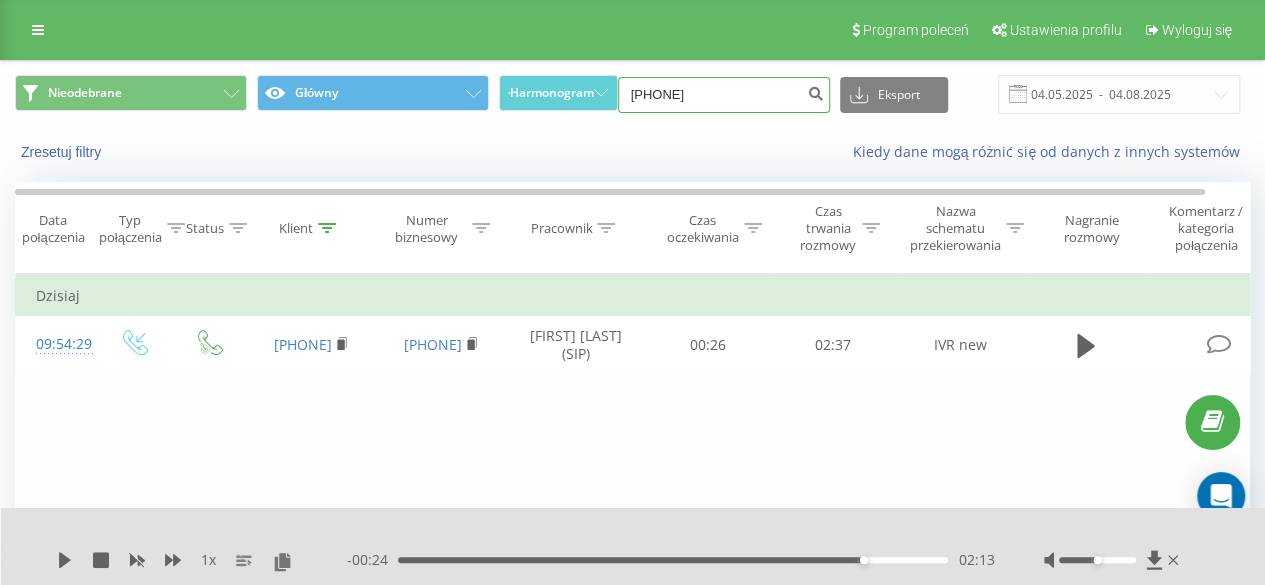 scroll, scrollTop: 0, scrollLeft: 0, axis: both 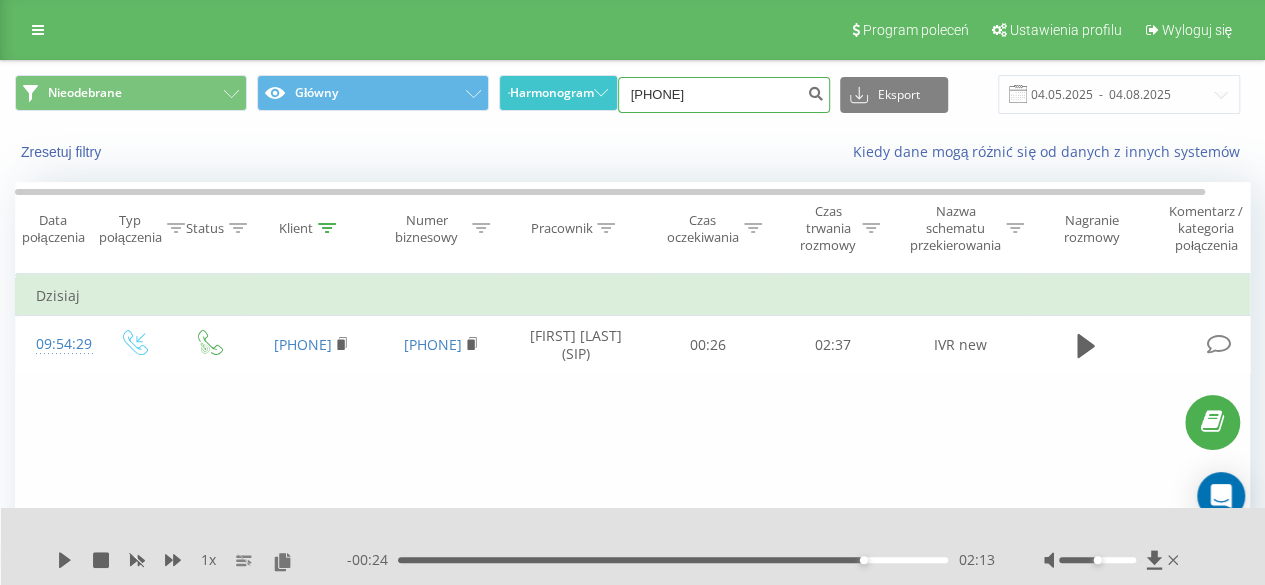 drag, startPoint x: 742, startPoint y: 90, endPoint x: 591, endPoint y: 91, distance: 151.00331 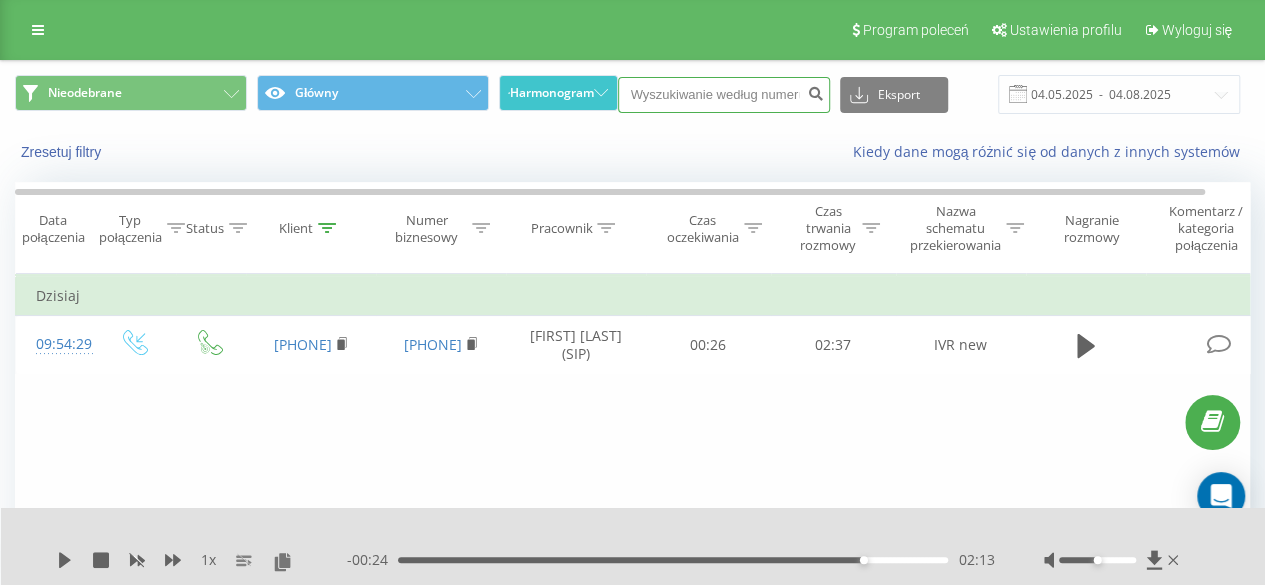 paste on "[PHONE]" 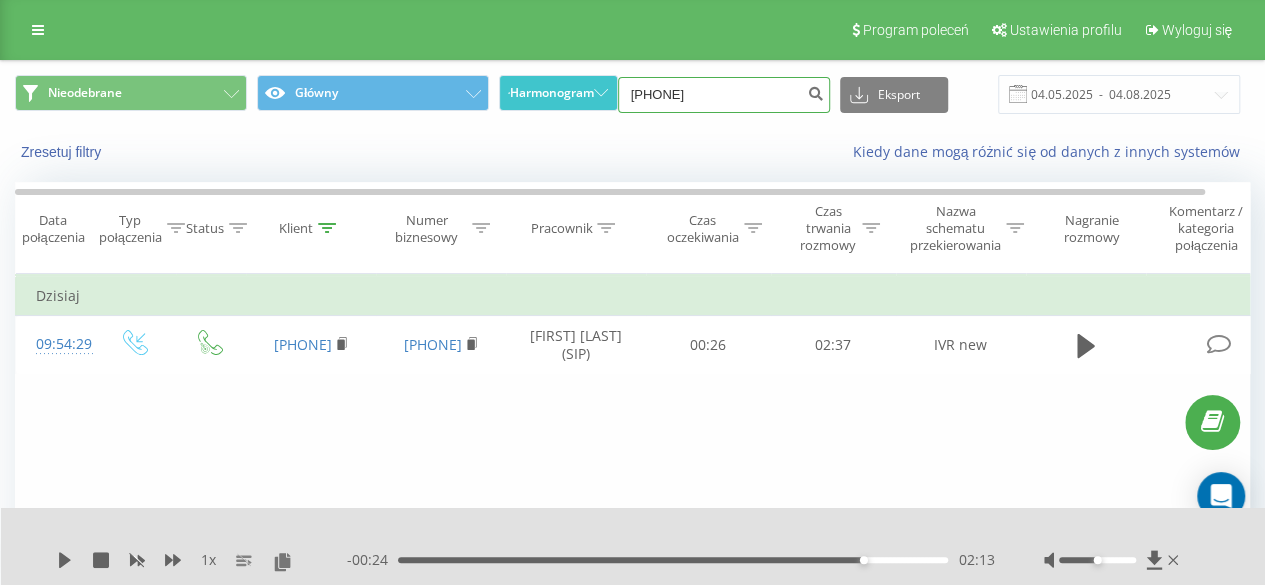 type on "[PHONE]" 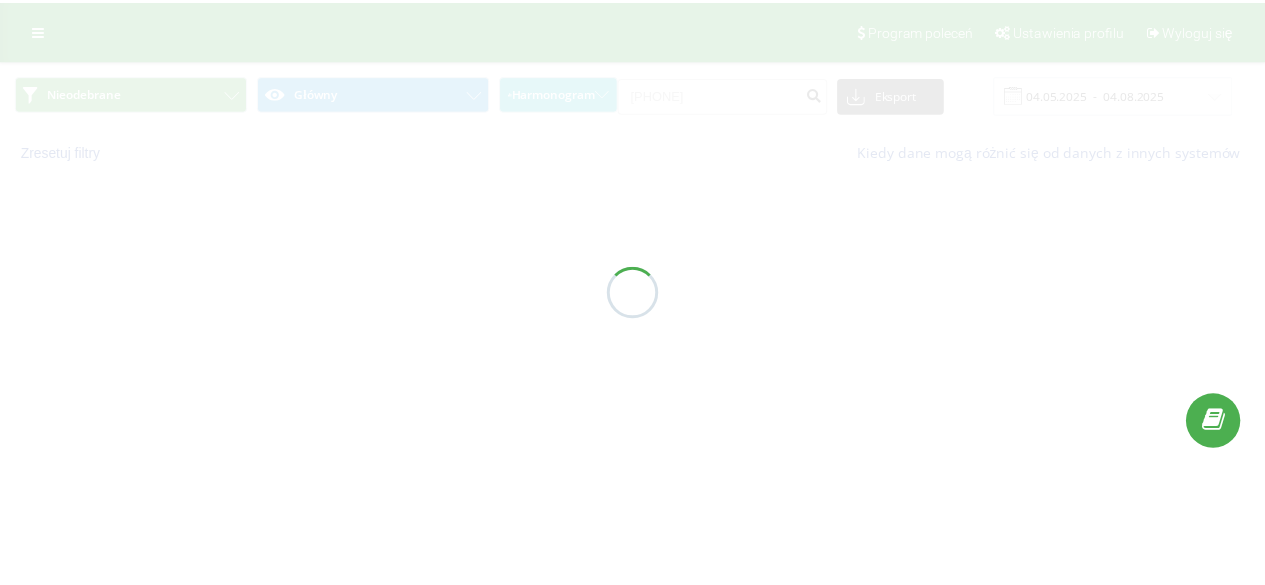 scroll, scrollTop: 0, scrollLeft: 0, axis: both 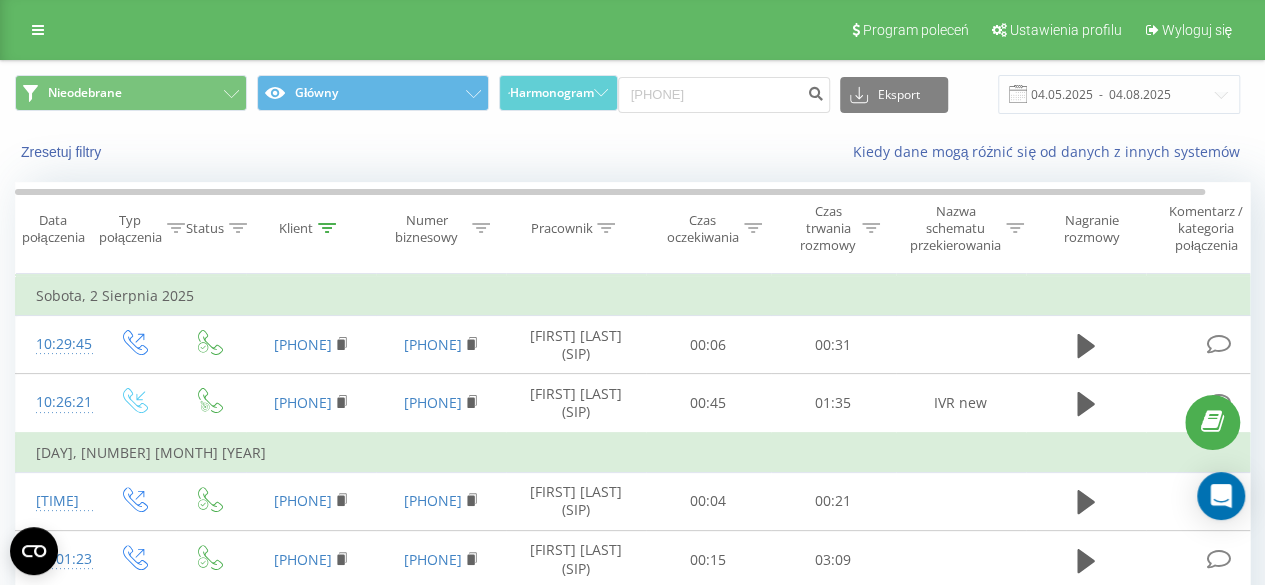 drag, startPoint x: 1279, startPoint y: 1, endPoint x: 784, endPoint y: 139, distance: 513.87646 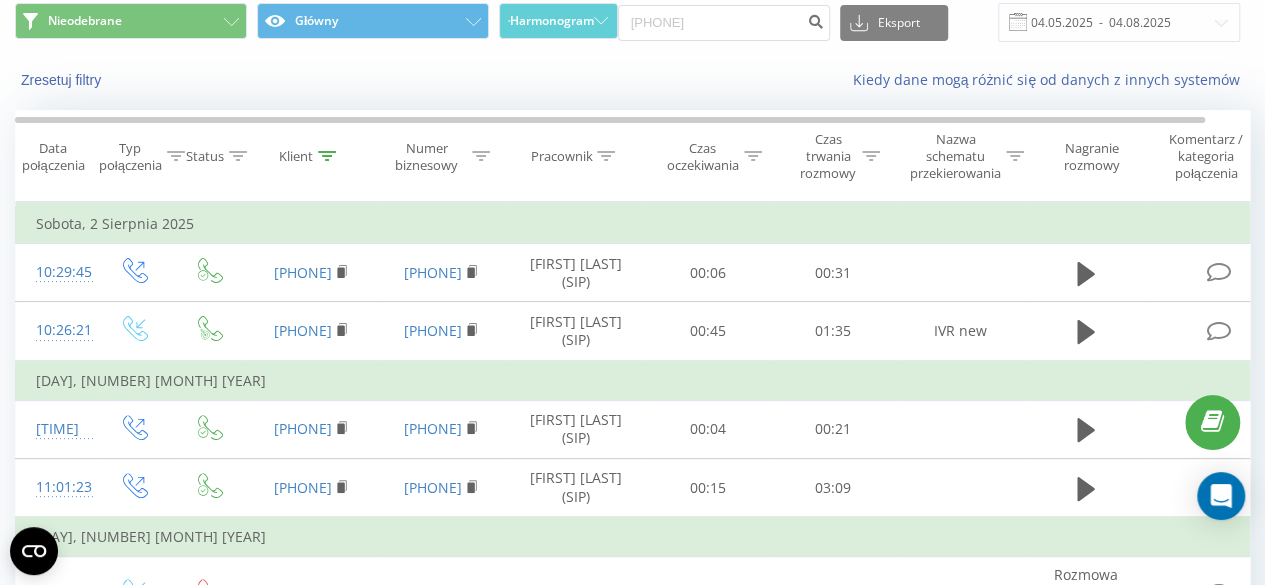 scroll, scrollTop: 0, scrollLeft: 0, axis: both 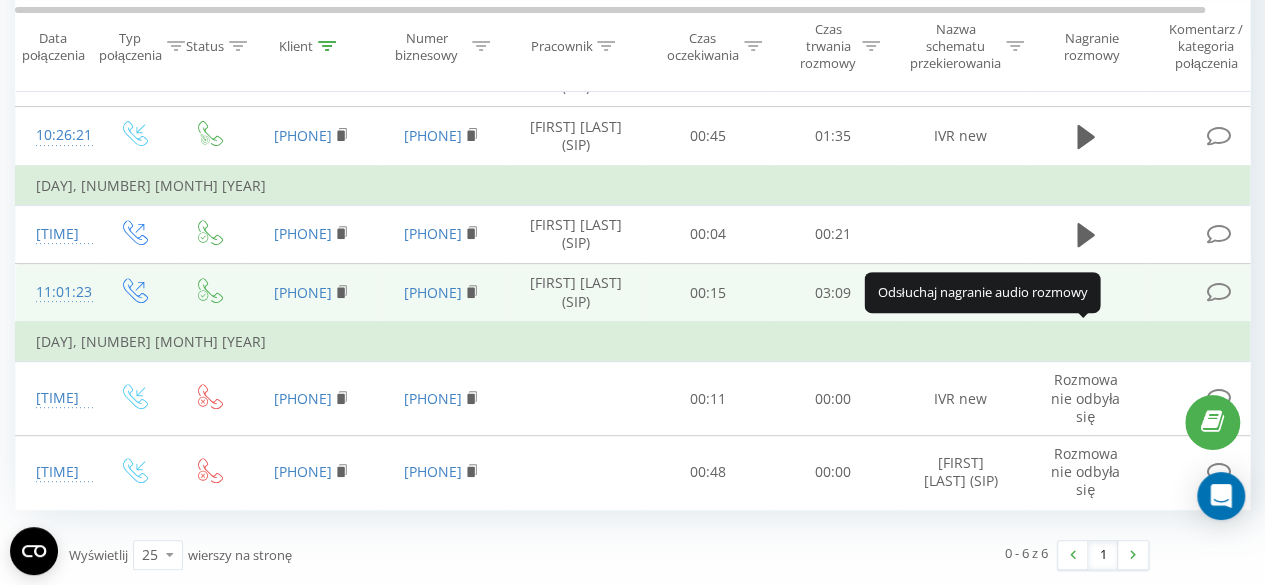 click 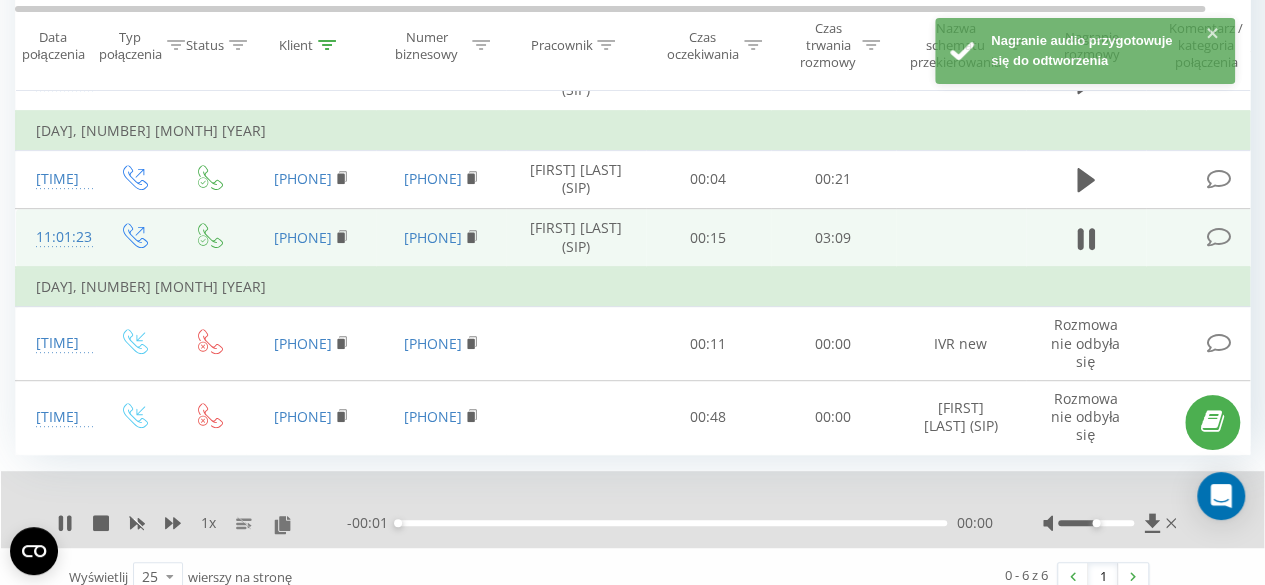 scroll, scrollTop: 328, scrollLeft: 0, axis: vertical 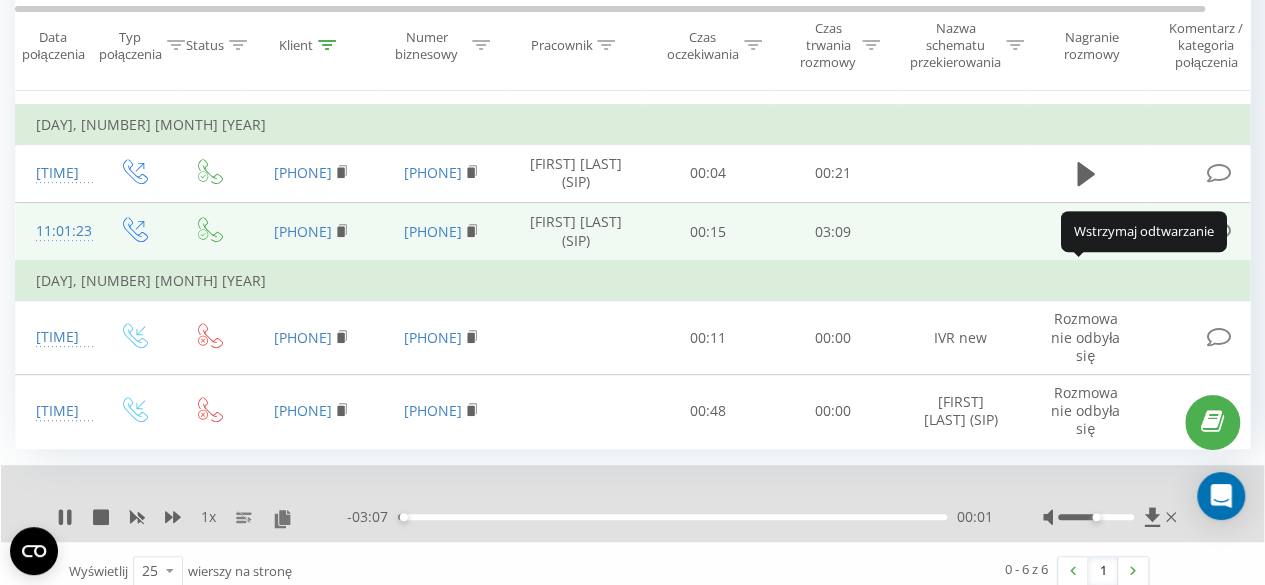 click 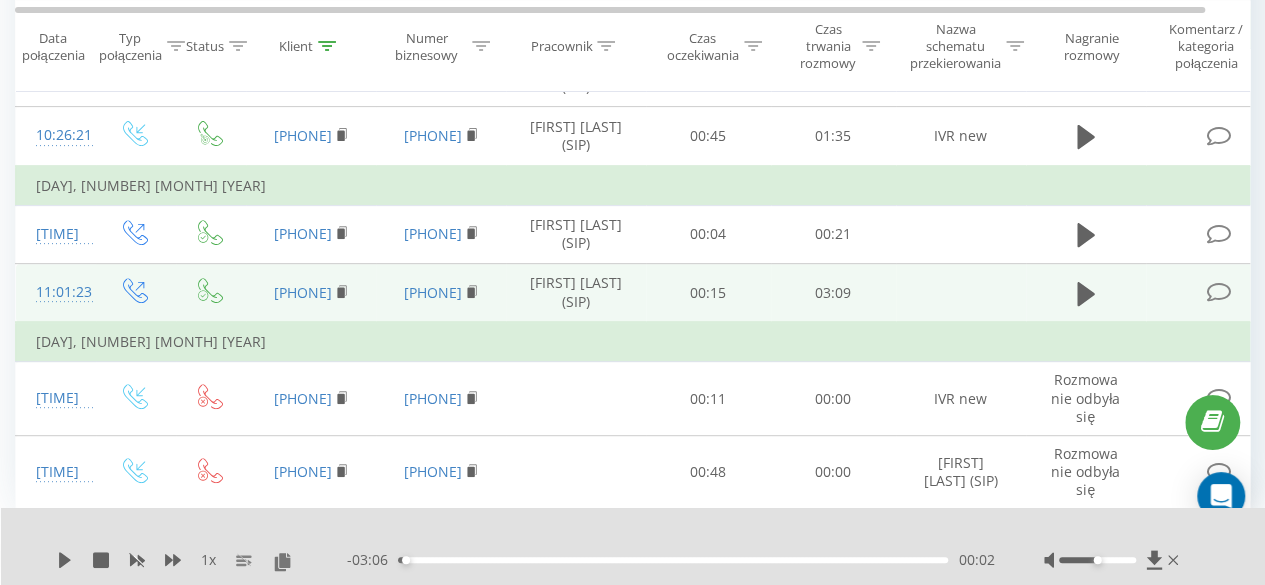 scroll, scrollTop: 0, scrollLeft: 0, axis: both 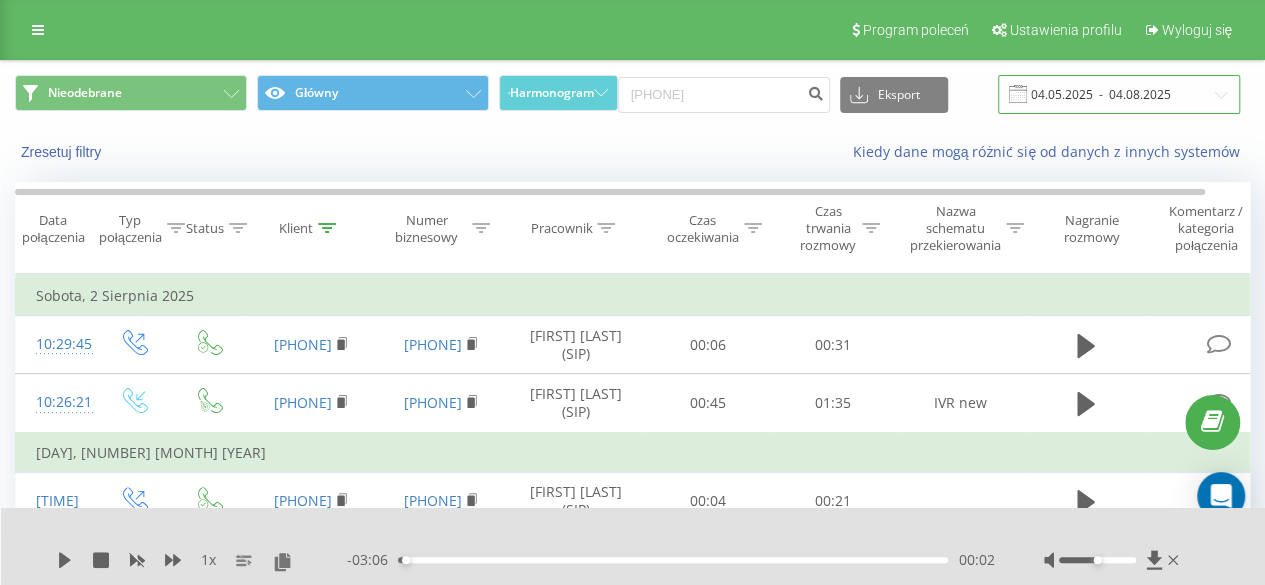 click on "04.05.2025  -  04.08.2025" at bounding box center (1119, 94) 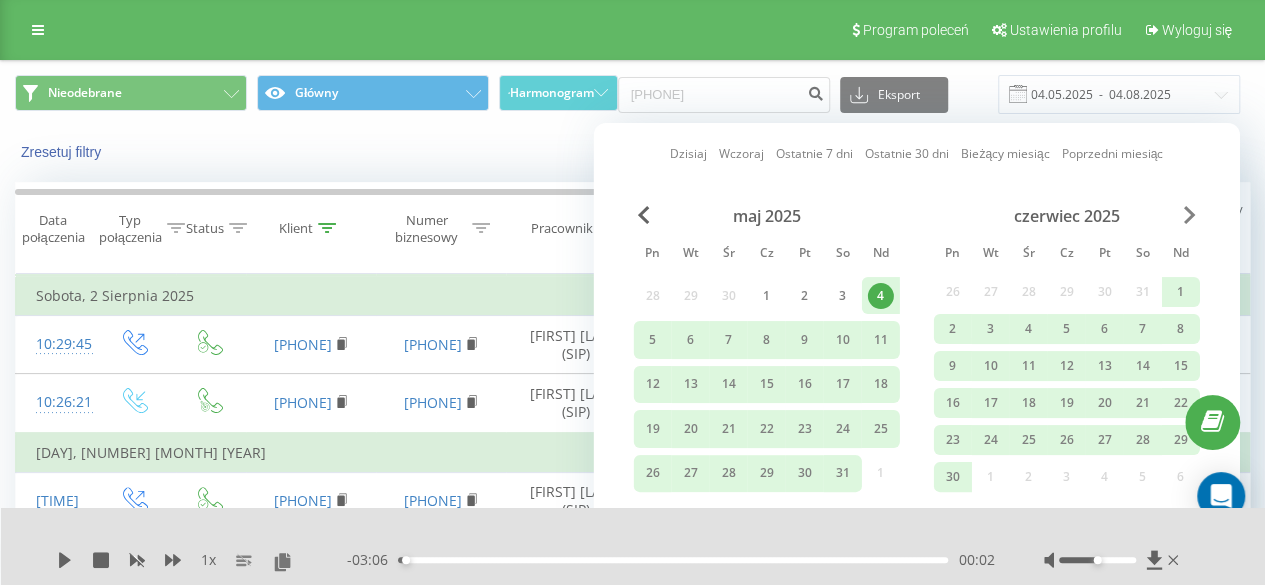 click at bounding box center [1190, 215] 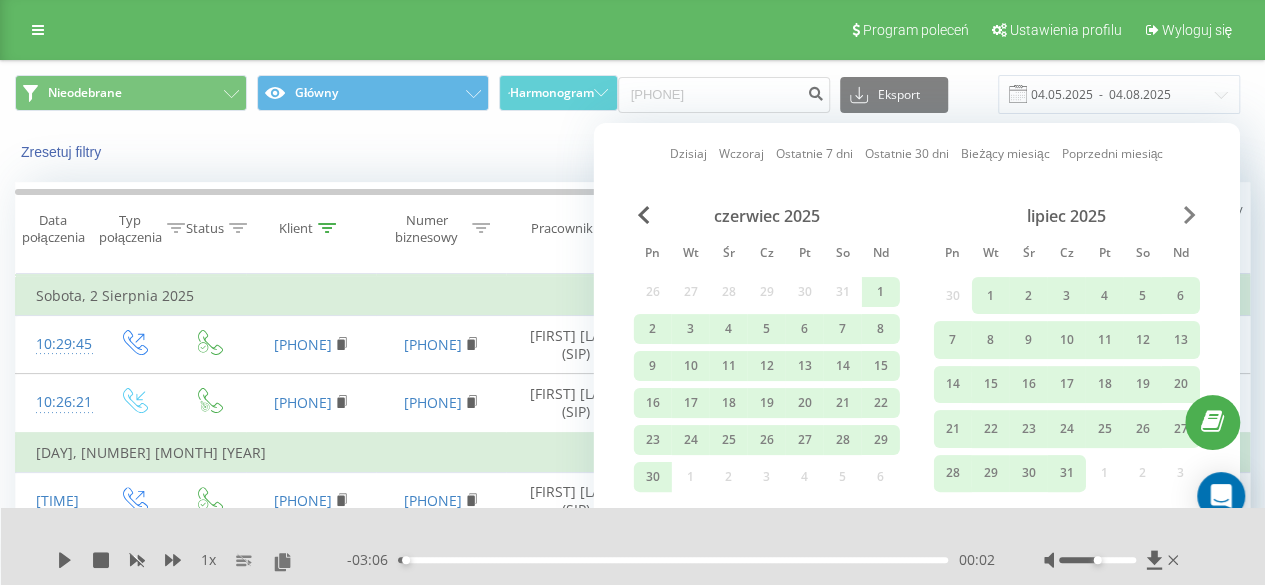 click at bounding box center (1190, 215) 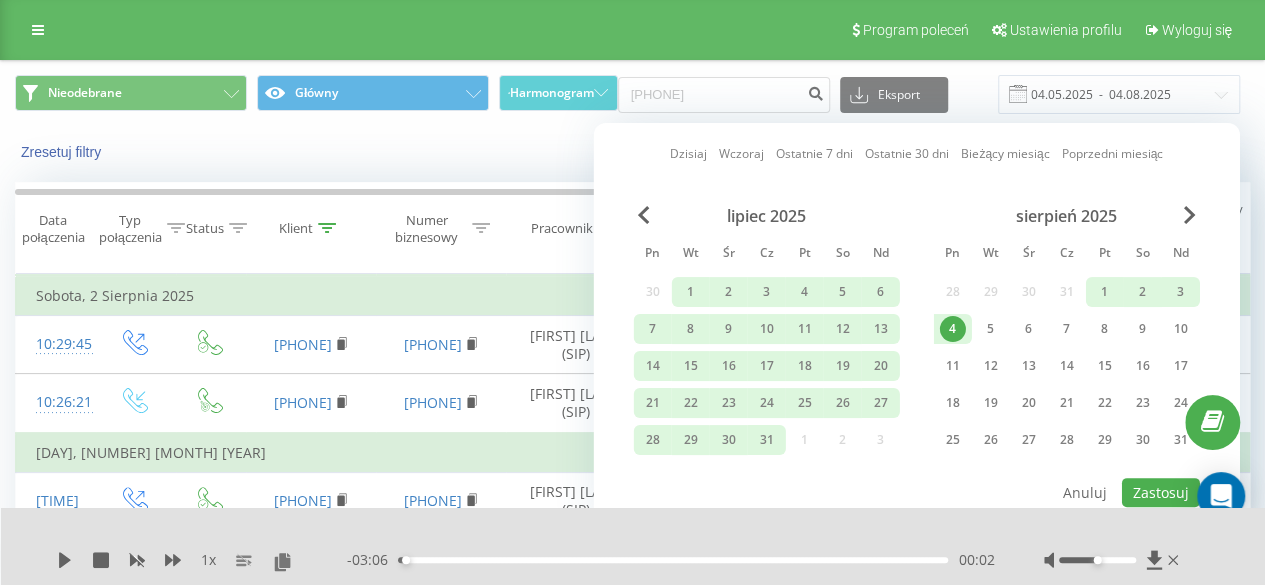 click on "4" at bounding box center [953, 329] 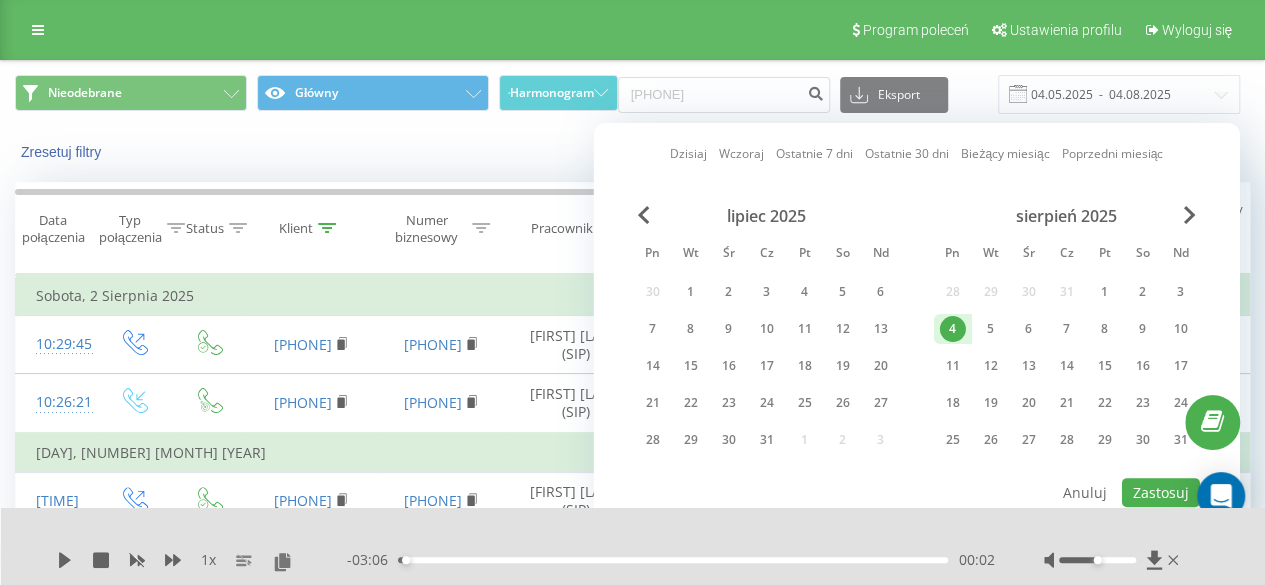 click on "lipiec 2025 Pn Wt Śr Cz Pt So Nd 30 1 2 3 4 5 6 7 8 9 10 11 12 13 14 15 16 17 18 19 20 21 22 23 24 25 26 27 28 29 30 31 1 2 3" at bounding box center (767, 334) 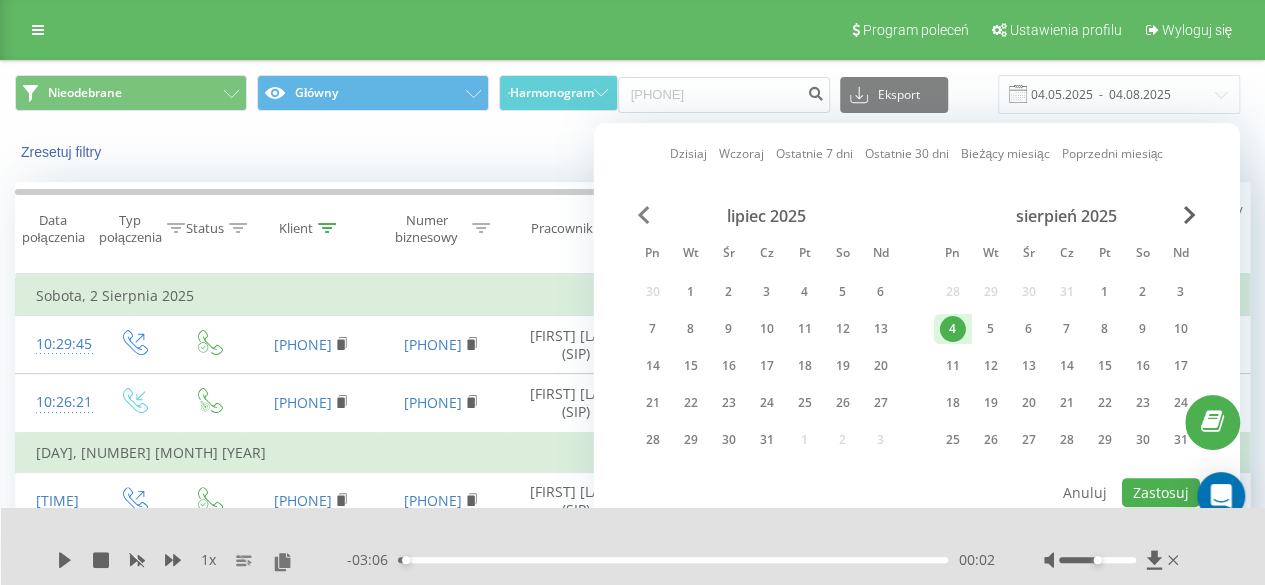 drag, startPoint x: 644, startPoint y: 223, endPoint x: 640, endPoint y: 211, distance: 12.649111 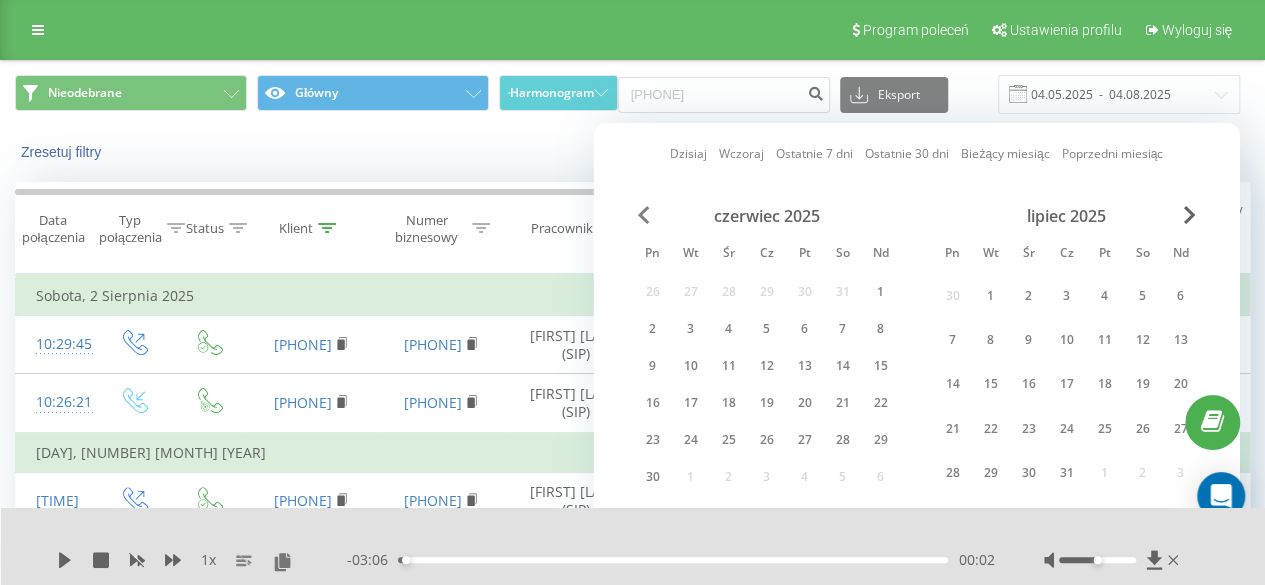 click at bounding box center (644, 215) 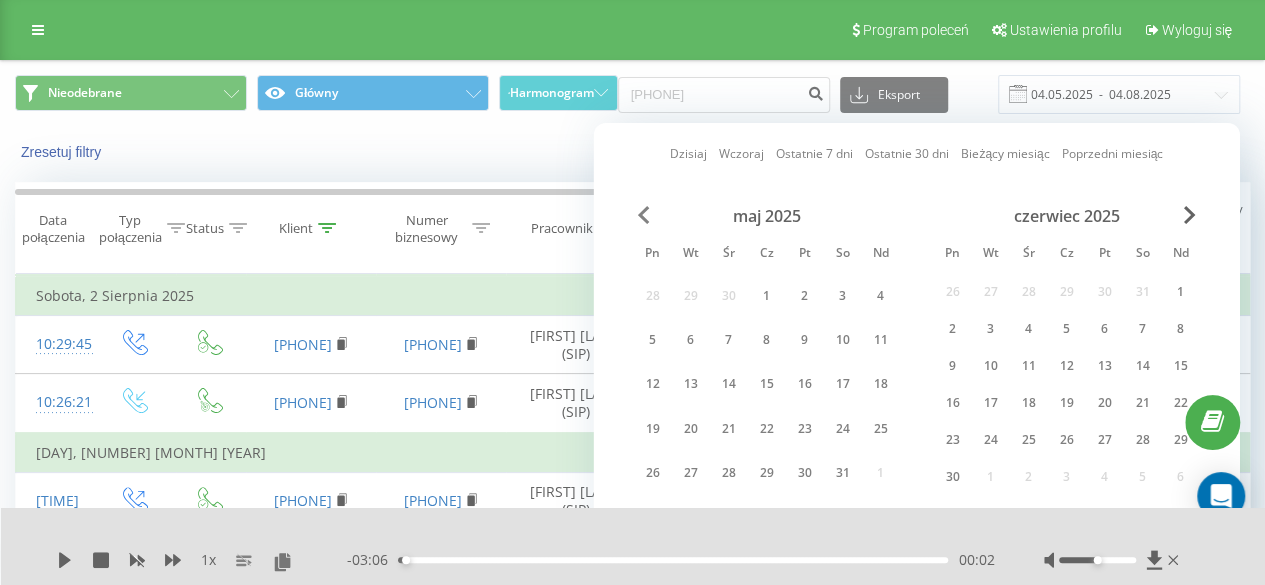 click at bounding box center (644, 215) 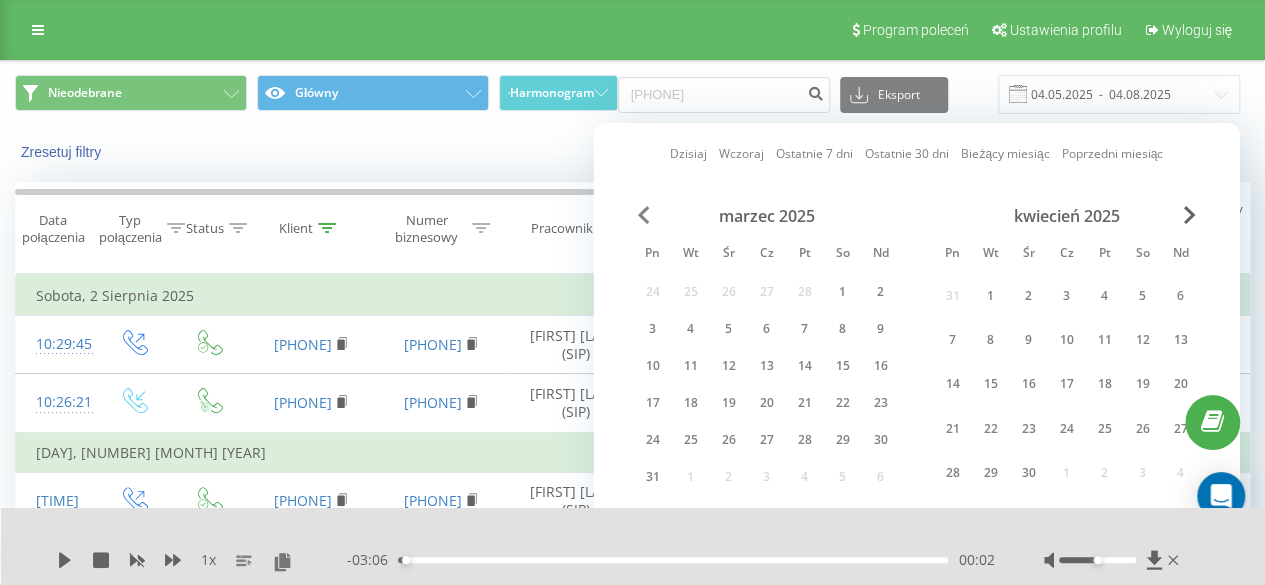 click at bounding box center (644, 215) 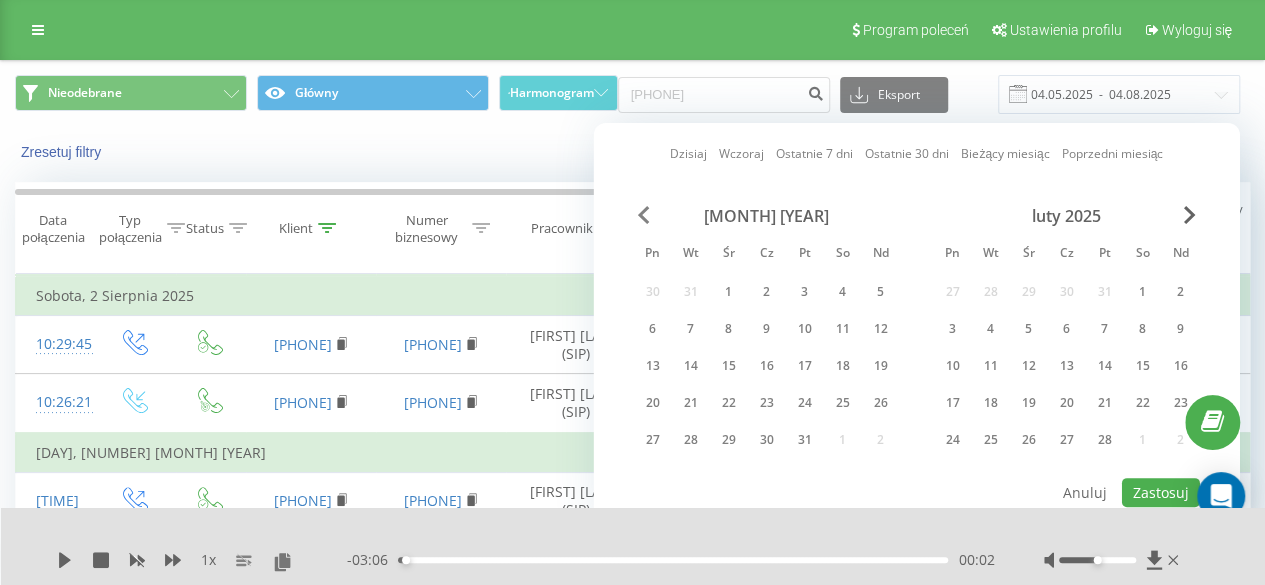 click at bounding box center [644, 215] 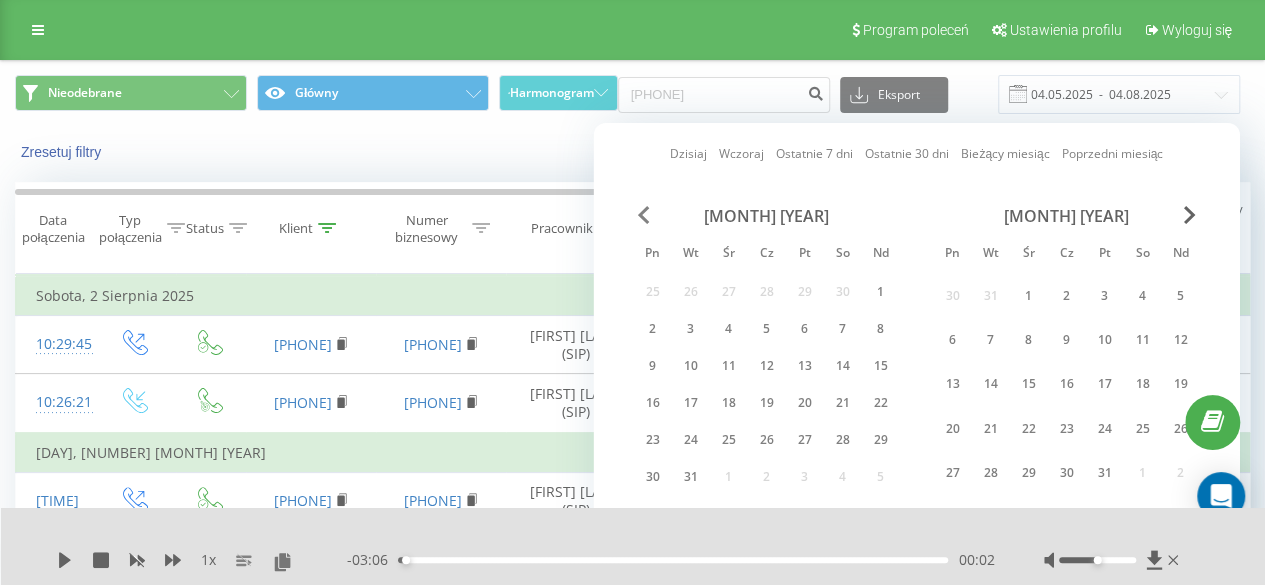 click at bounding box center (644, 215) 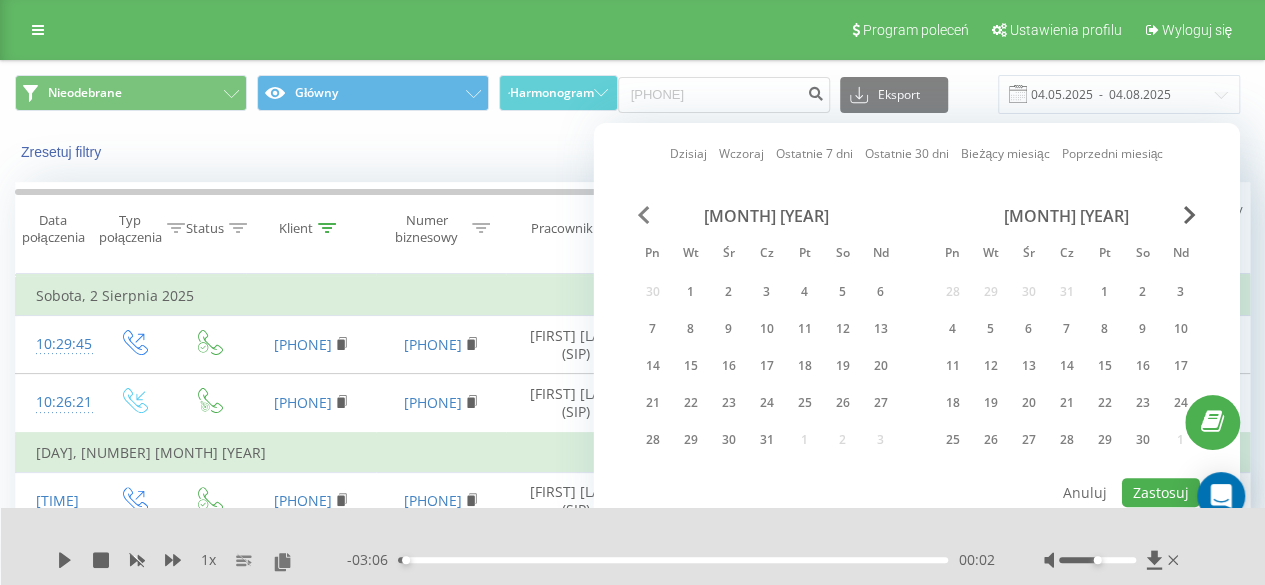 click at bounding box center [644, 215] 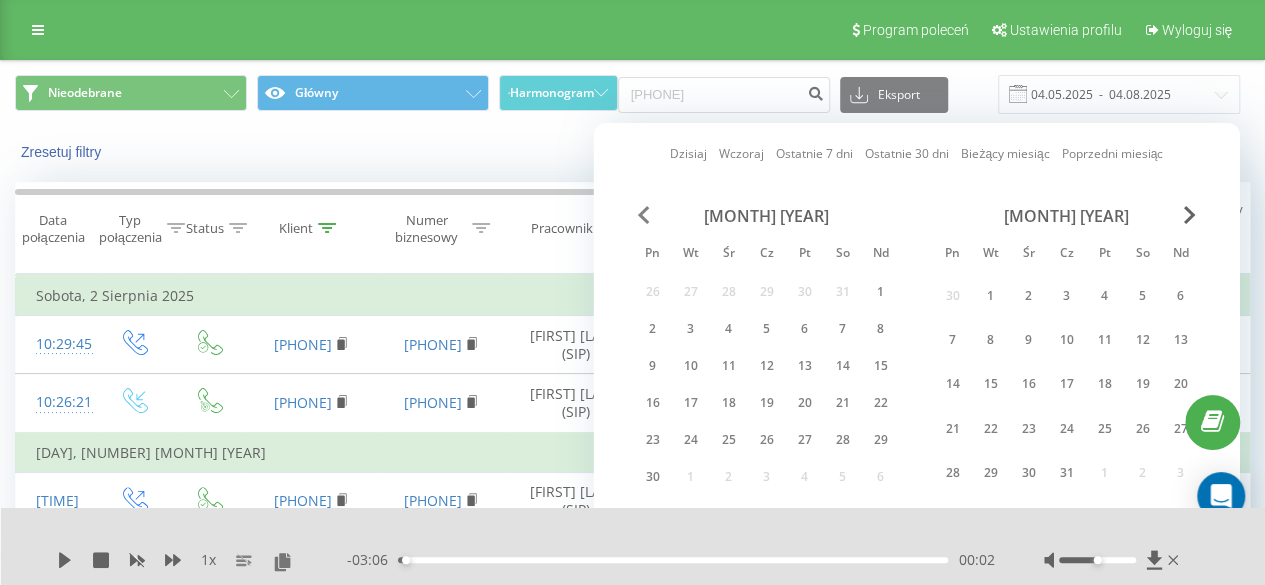 click at bounding box center (644, 215) 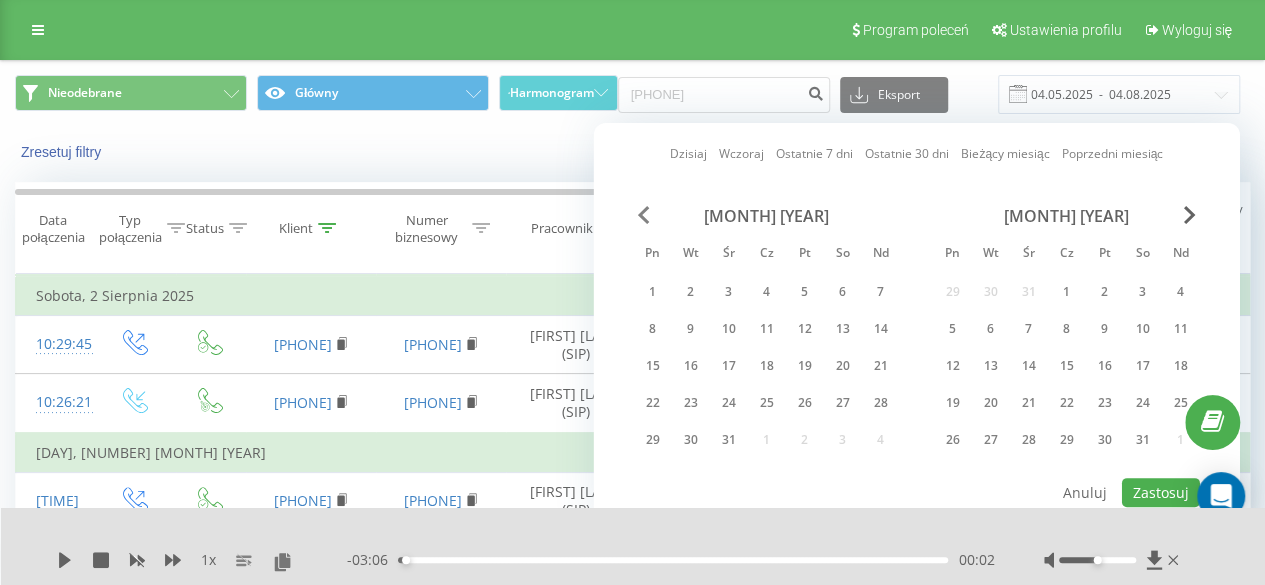click at bounding box center [644, 215] 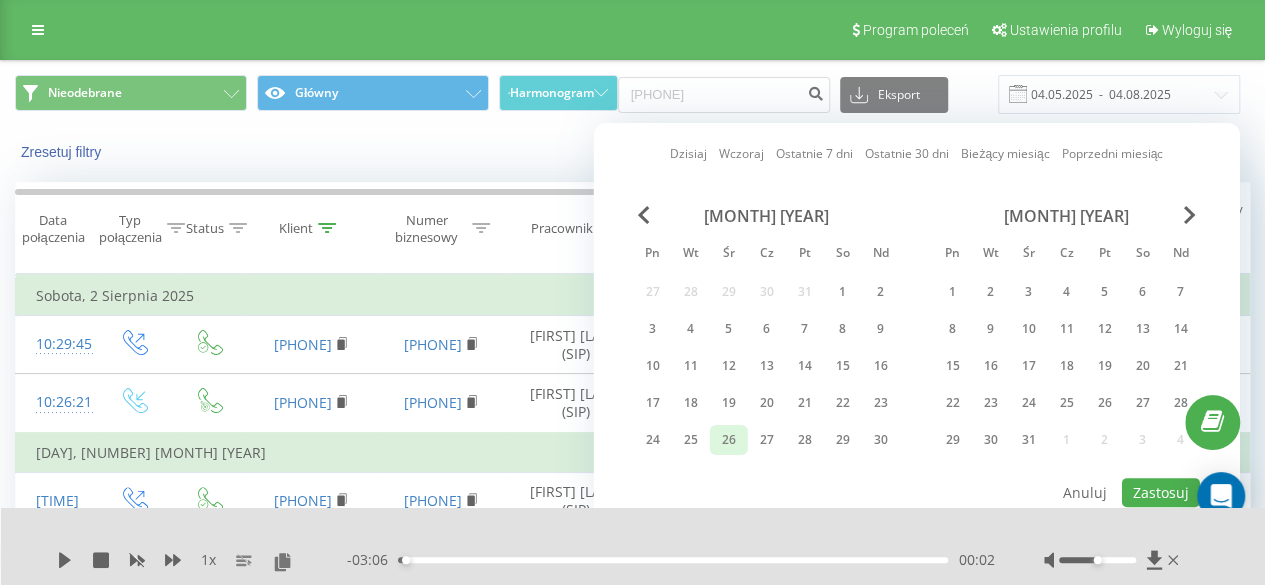drag, startPoint x: 721, startPoint y: 415, endPoint x: 726, endPoint y: 437, distance: 22.561028 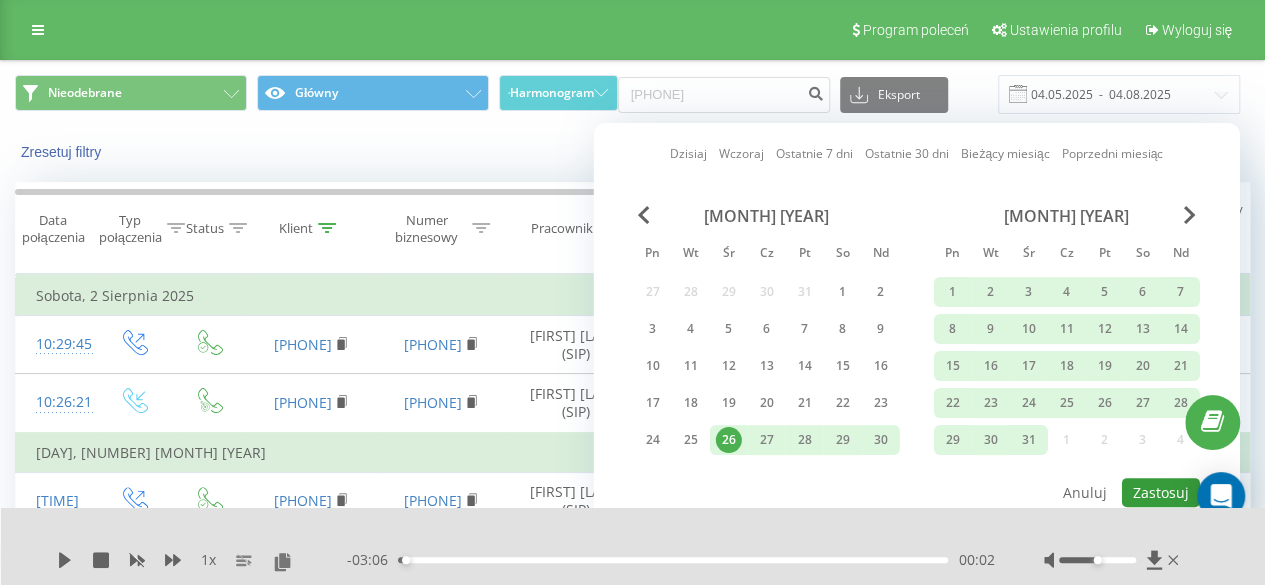 click on "Zastosuj" at bounding box center [1161, 492] 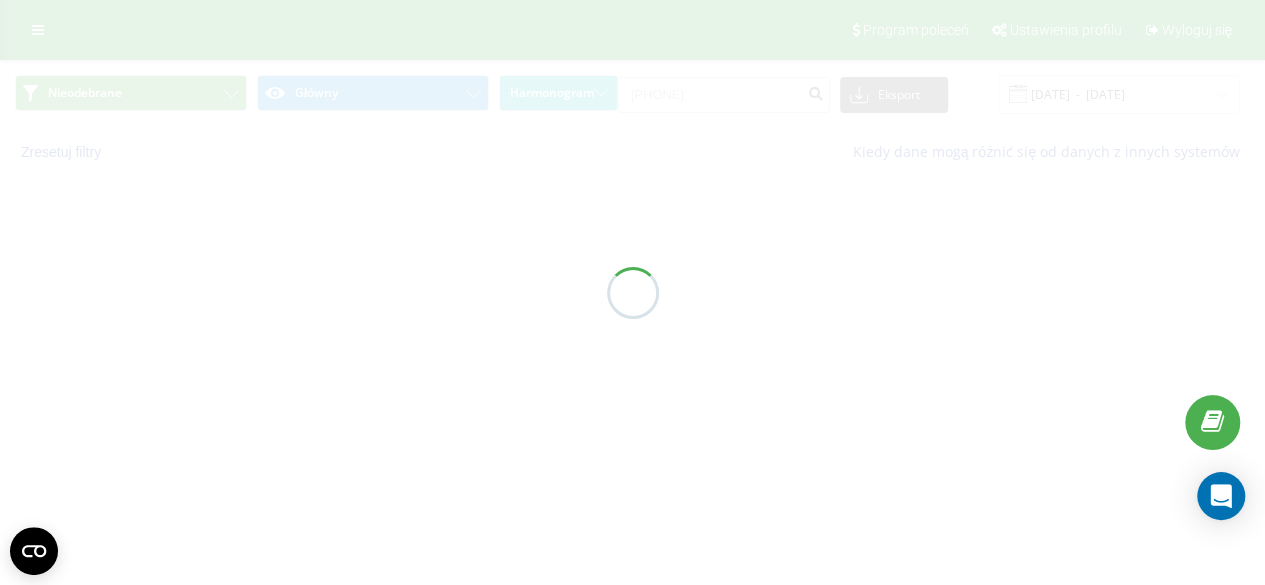 type on "[DATE]  -  [DATE]" 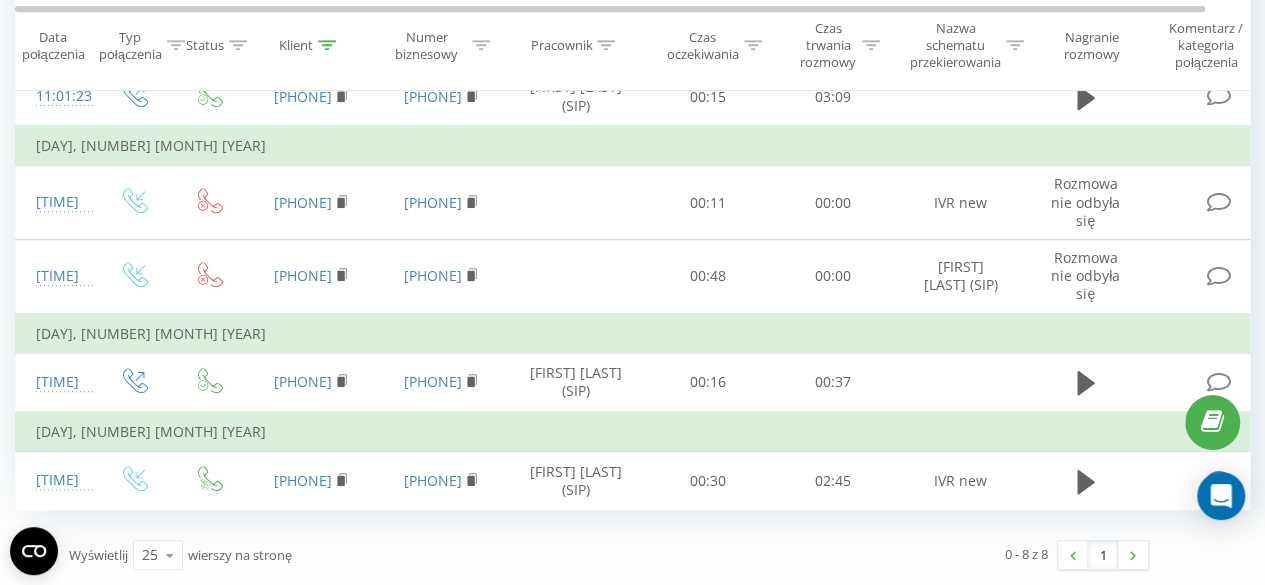 scroll, scrollTop: 505, scrollLeft: 0, axis: vertical 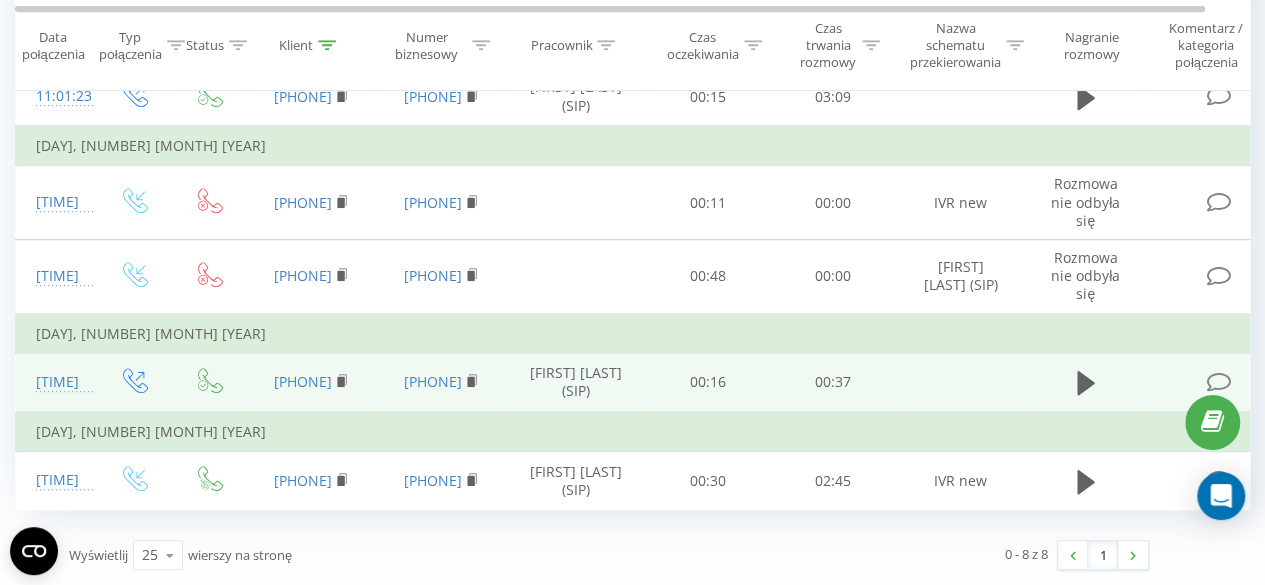 click at bounding box center [1086, 382] 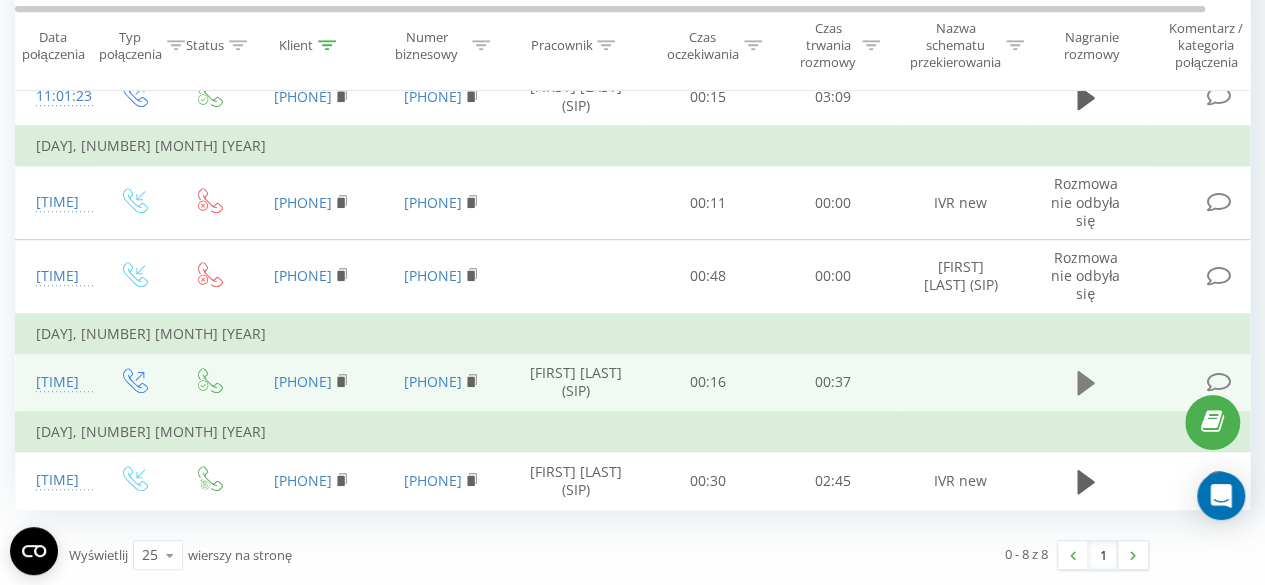 click 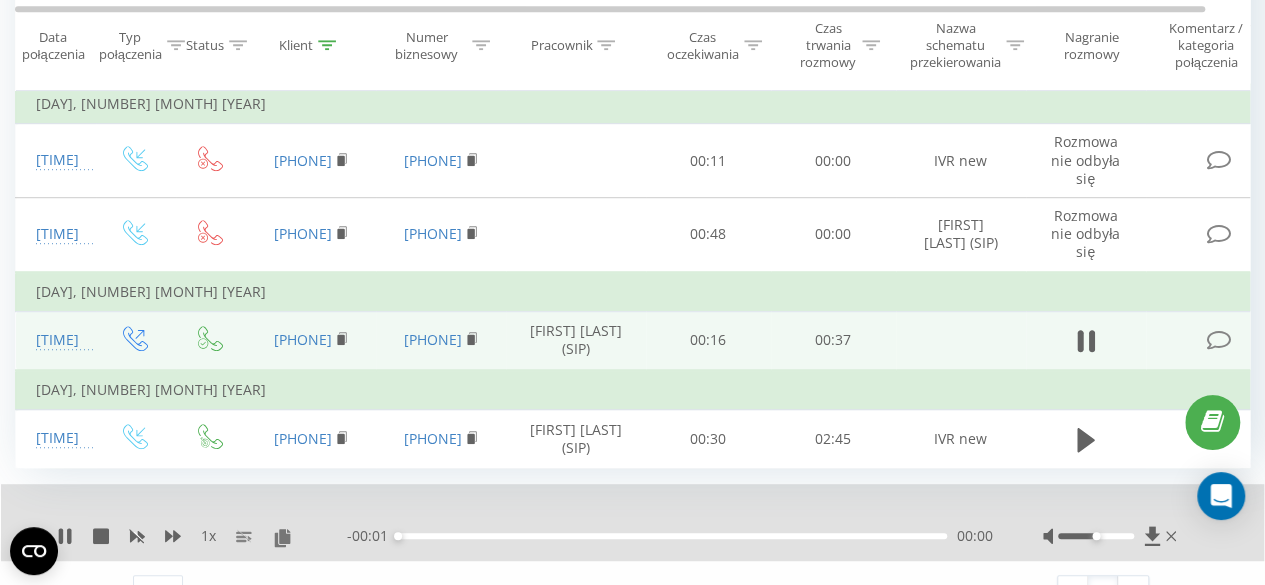 scroll, scrollTop: 582, scrollLeft: 0, axis: vertical 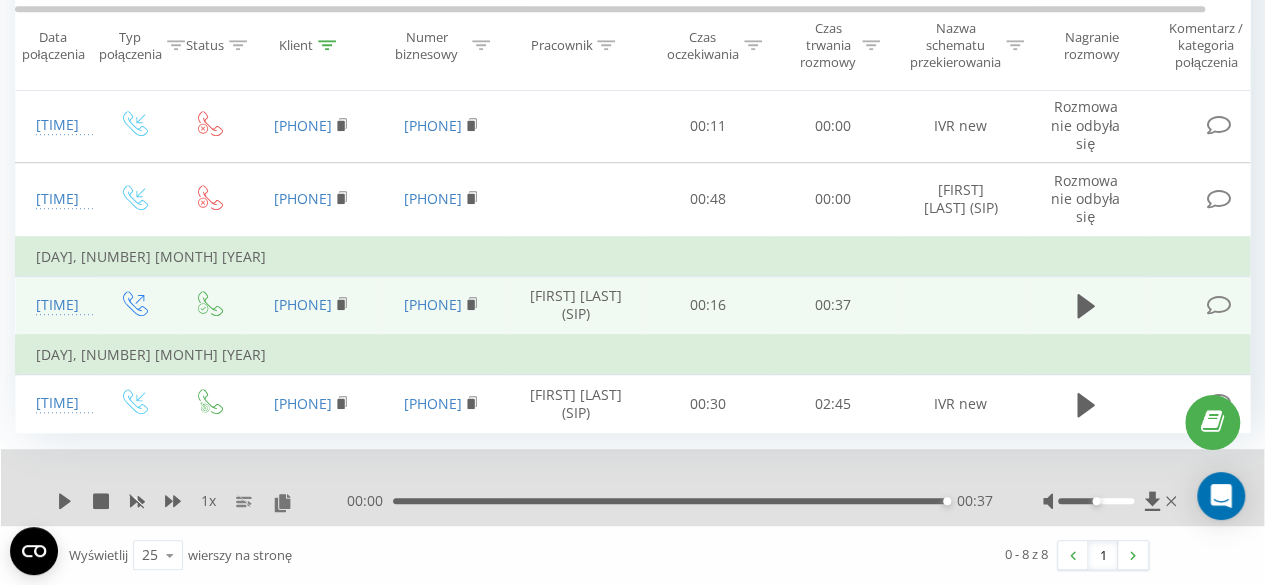 click at bounding box center (1221, 305) 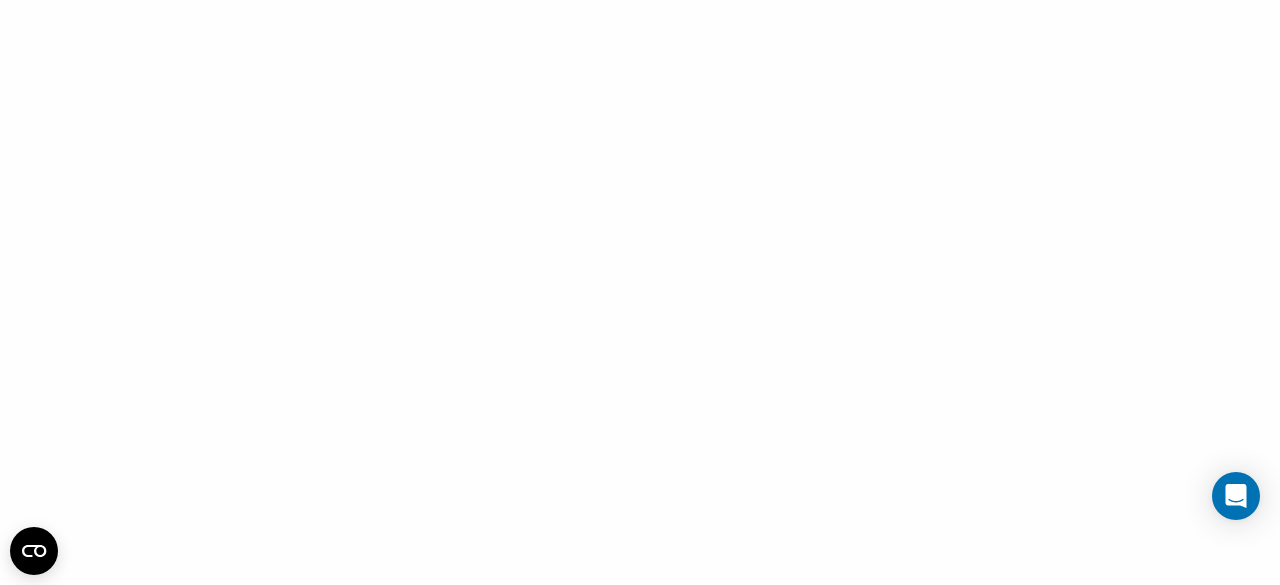 scroll, scrollTop: 0, scrollLeft: 0, axis: both 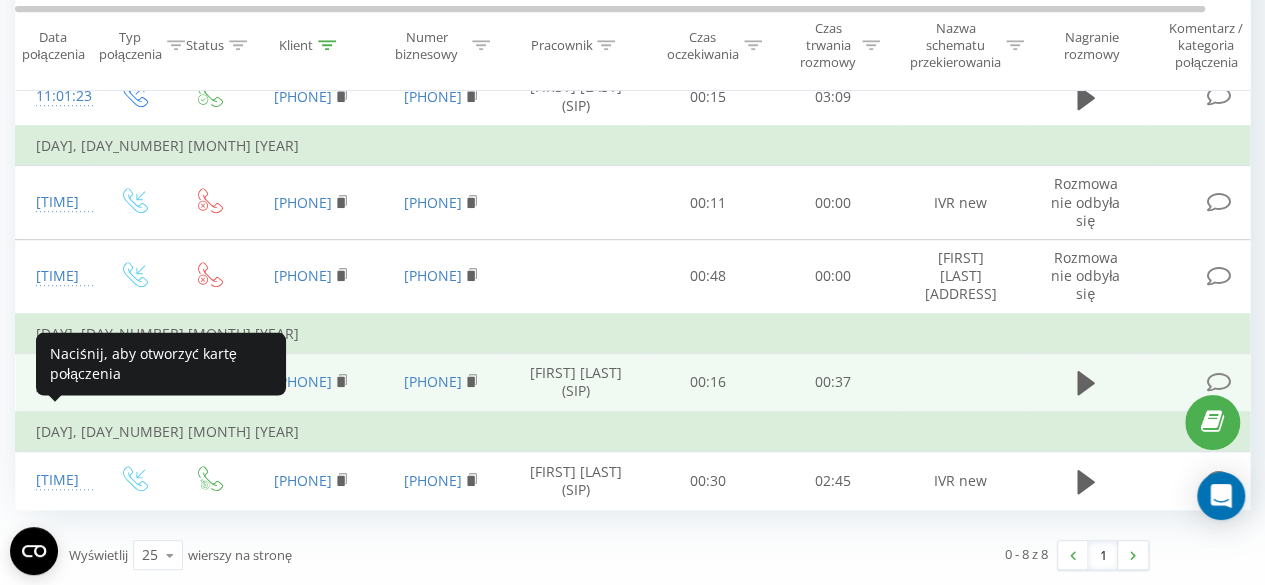 click on "[TIME]" at bounding box center [56, 382] 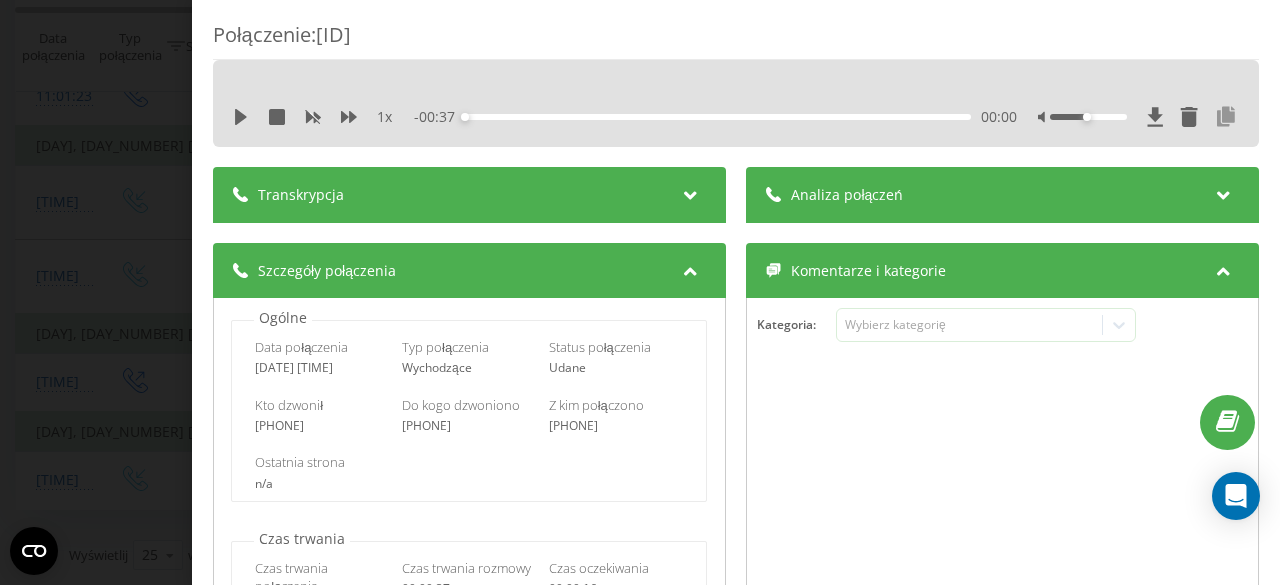 click at bounding box center (1226, 117) 